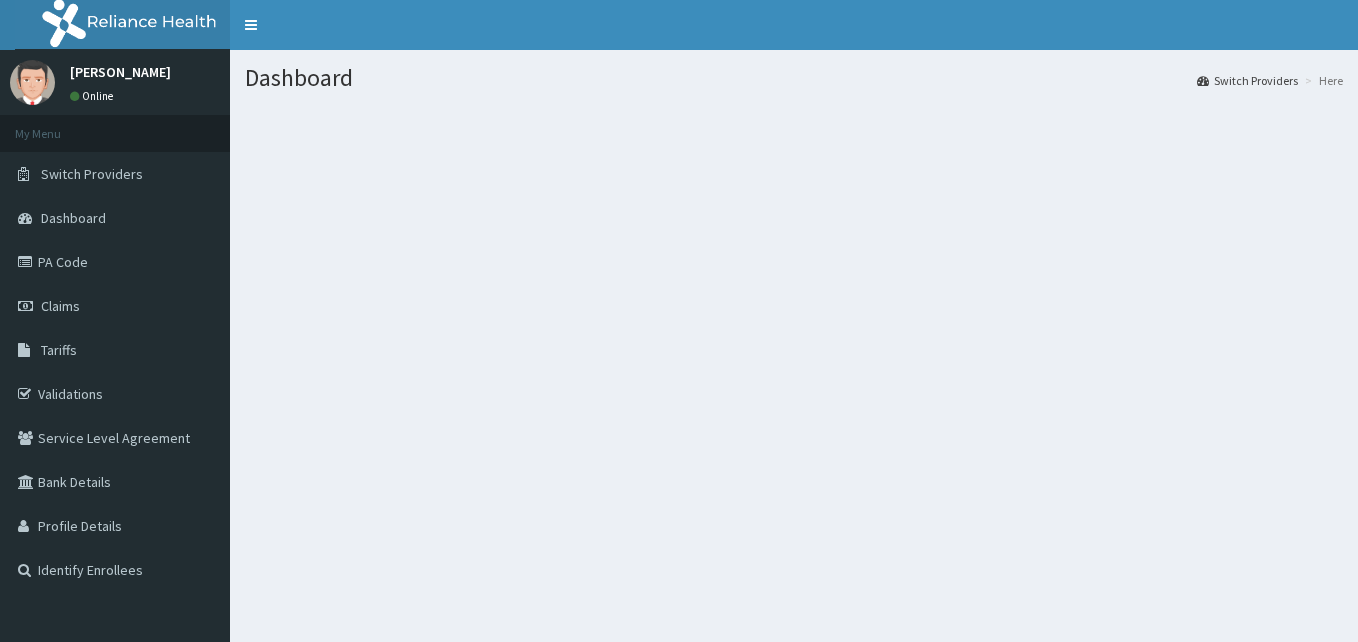 scroll, scrollTop: 0, scrollLeft: 0, axis: both 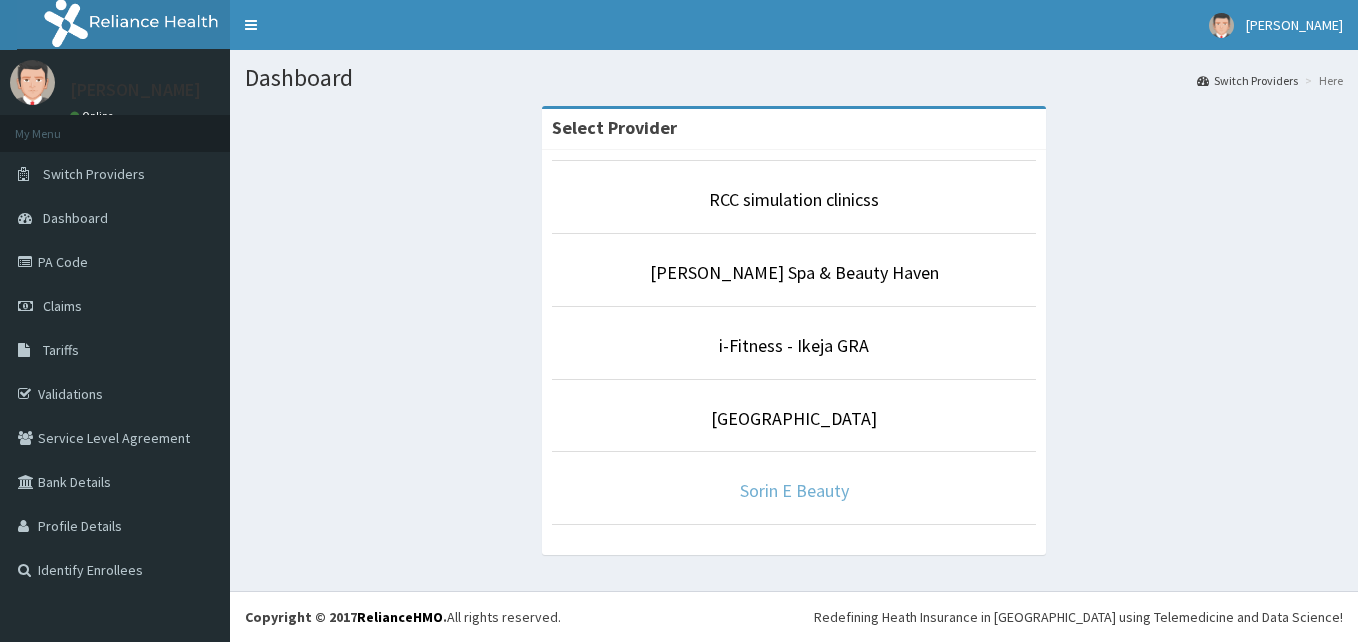 click on "Sorin E Beauty" at bounding box center [794, 490] 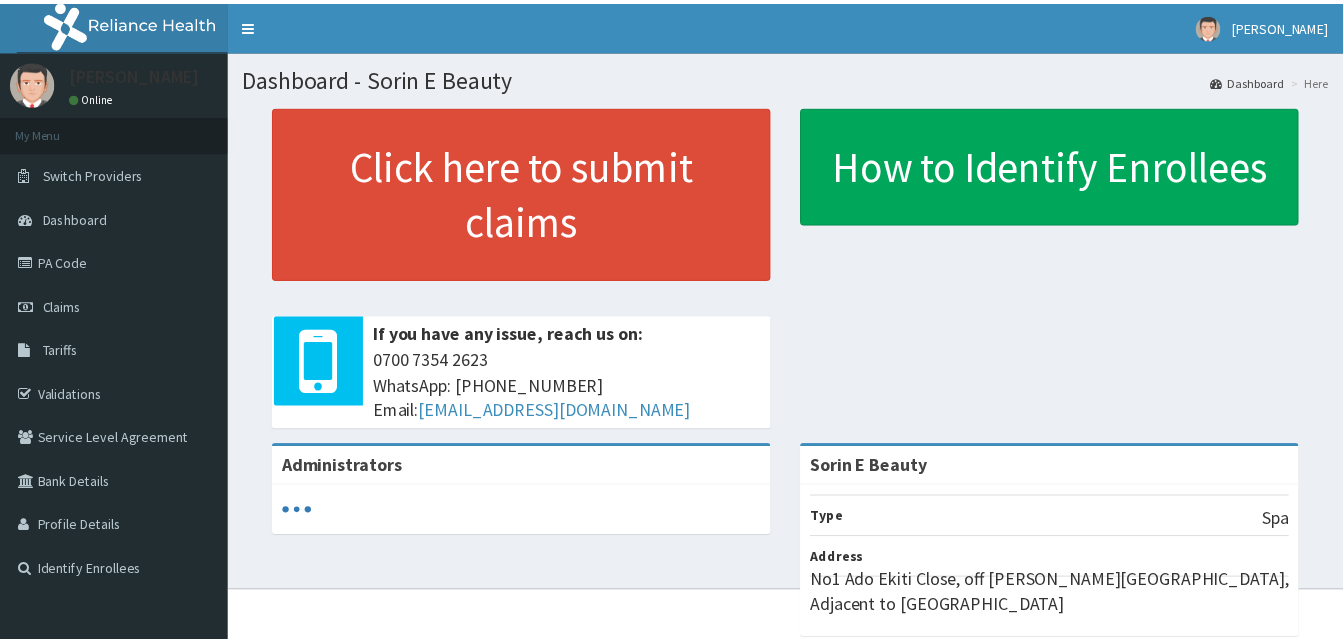 scroll, scrollTop: 0, scrollLeft: 0, axis: both 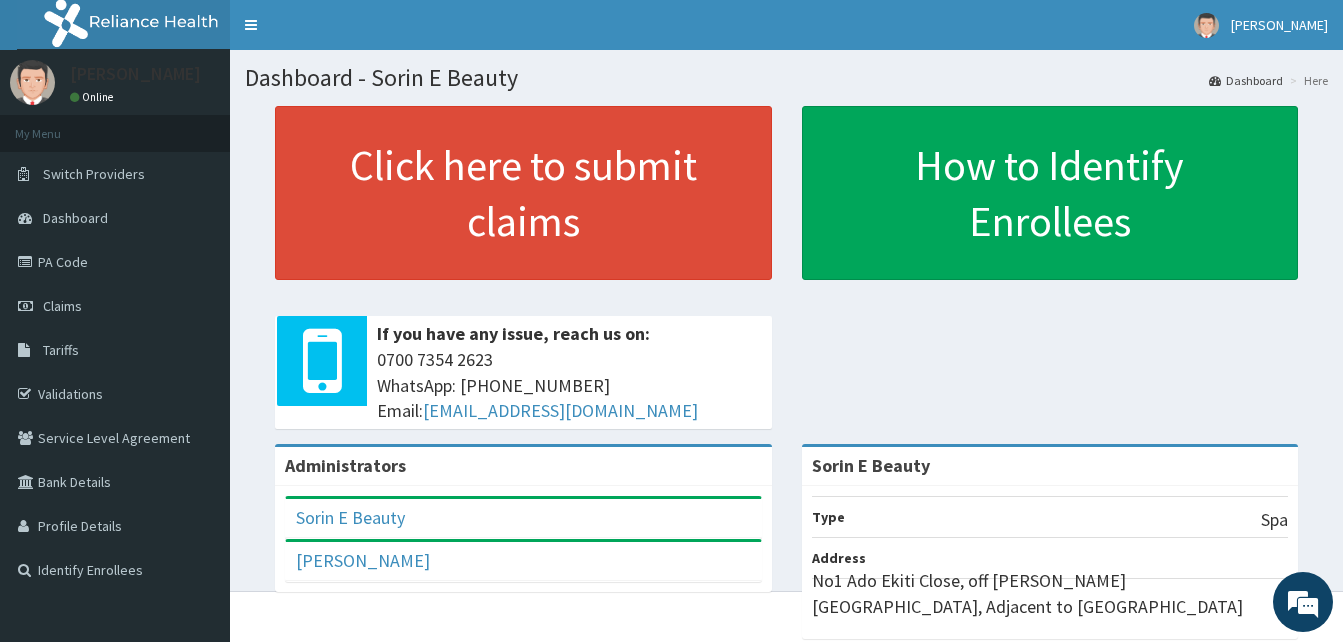 click on "Click here to submit claims
If you have any issue, reach us on:
0700 7354 2623 WhatsApp: 017001580 Email:  hellonigeria@getreliancehealth.com
How to Identify Enrollees" at bounding box center [786, 275] 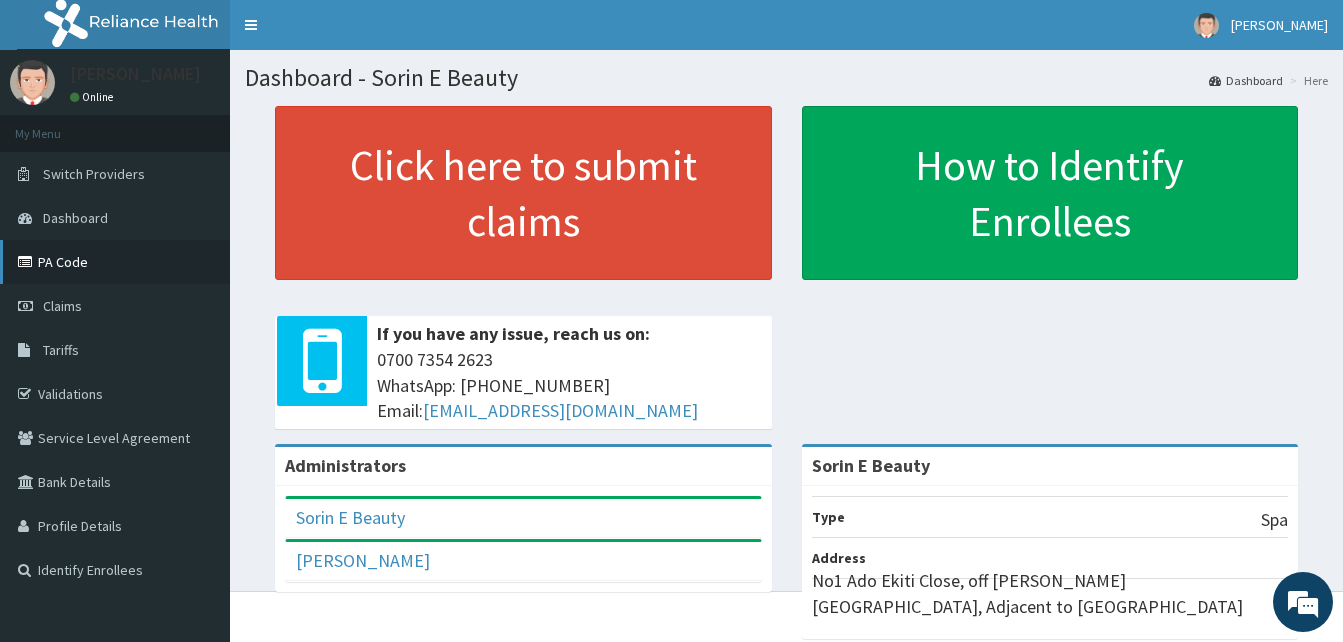 click on "PA Code" at bounding box center [115, 262] 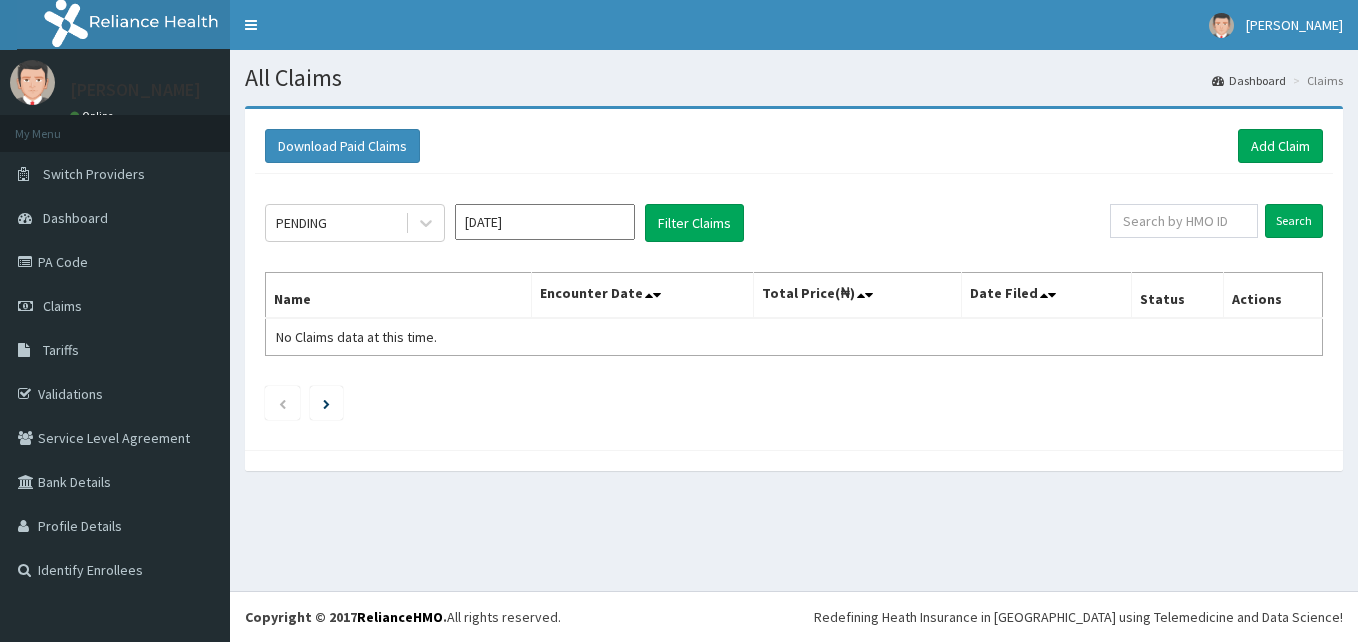 scroll, scrollTop: 0, scrollLeft: 0, axis: both 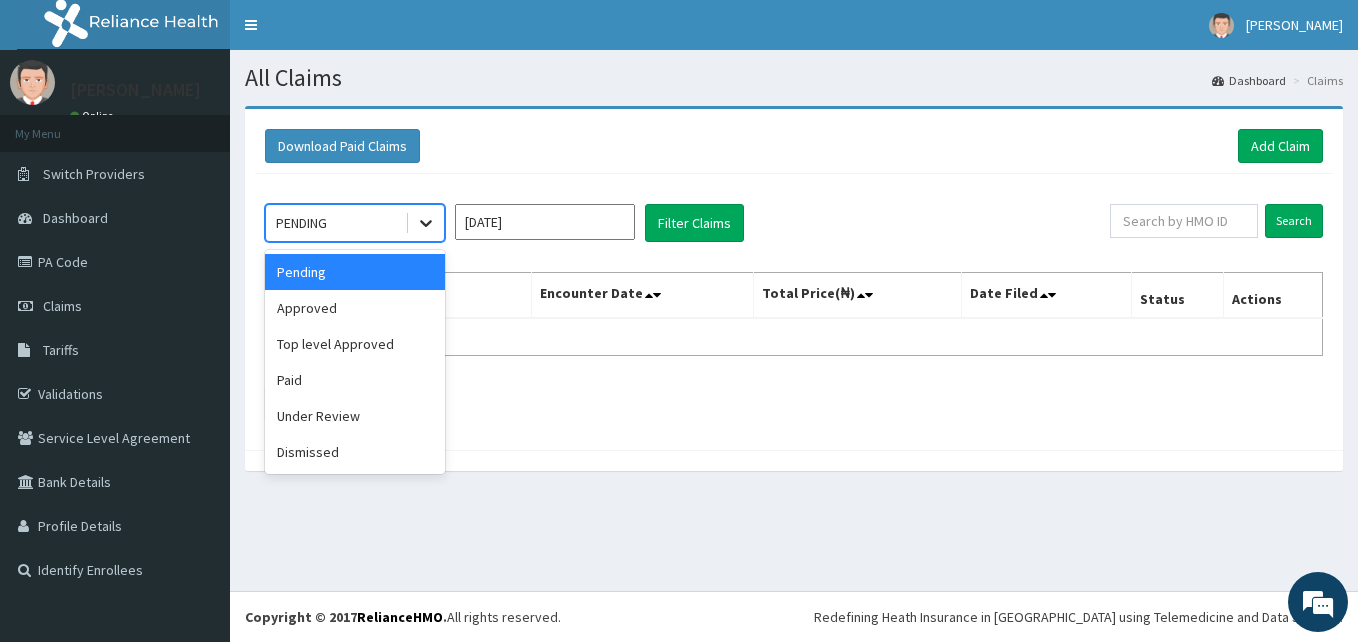 click at bounding box center (426, 223) 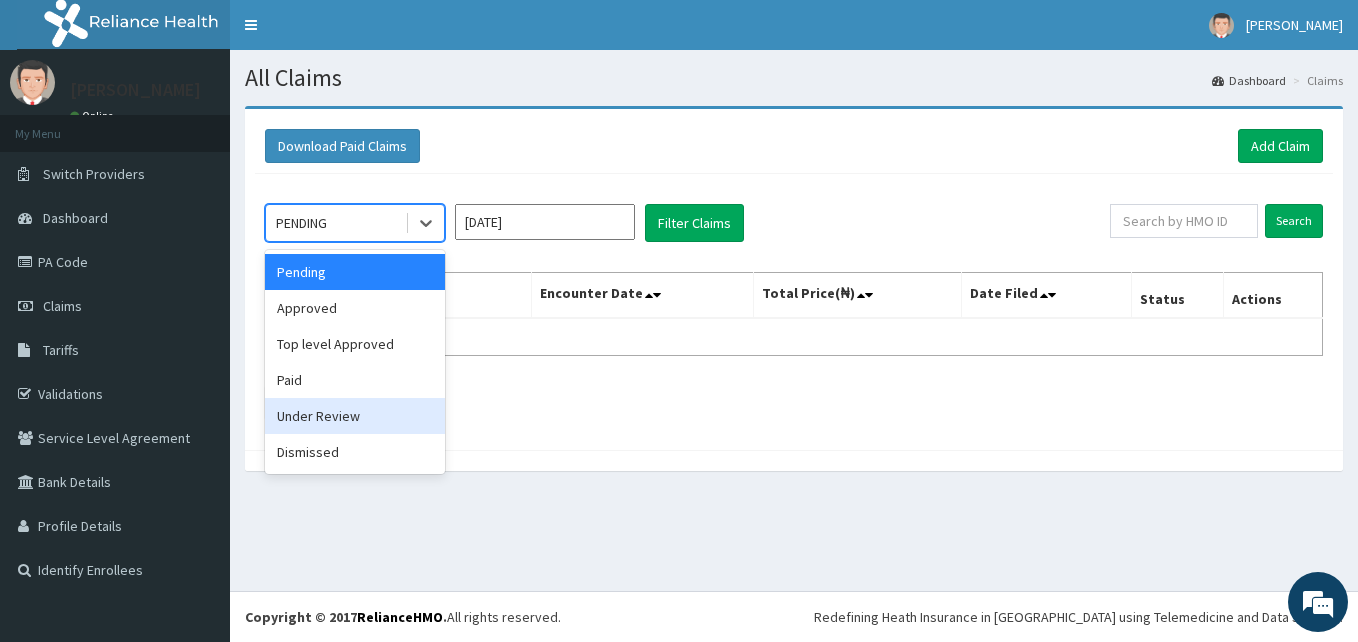 click on "Under Review" at bounding box center [355, 416] 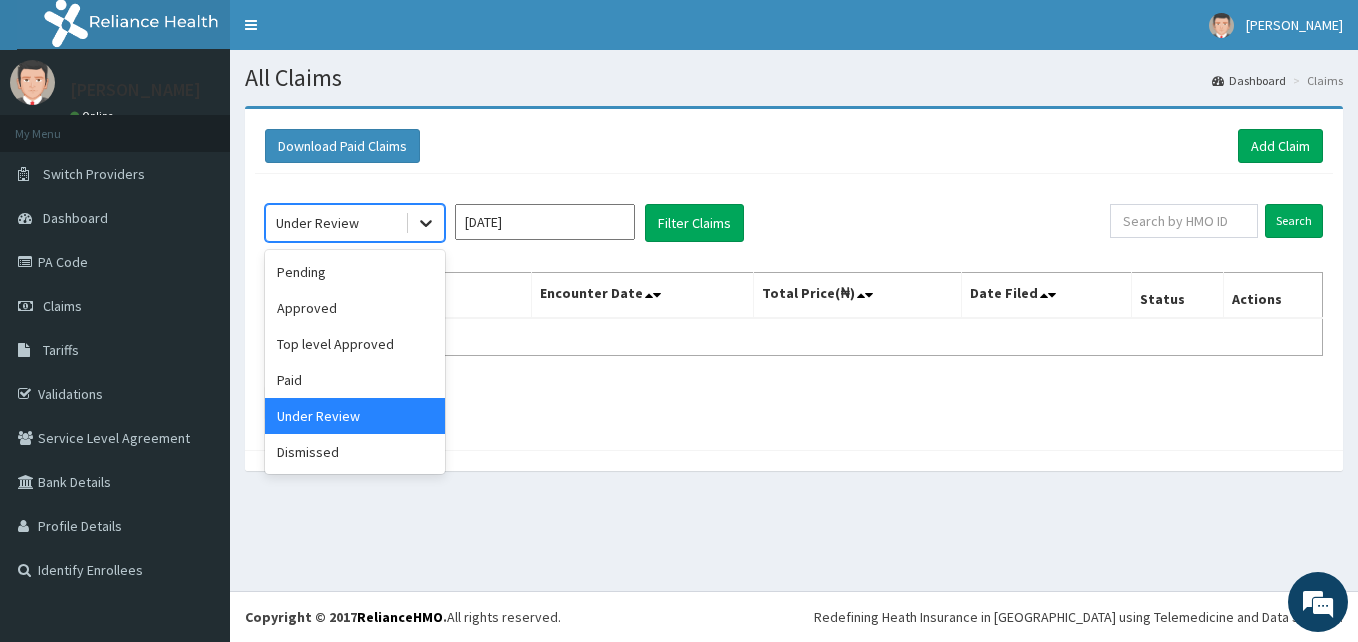 click 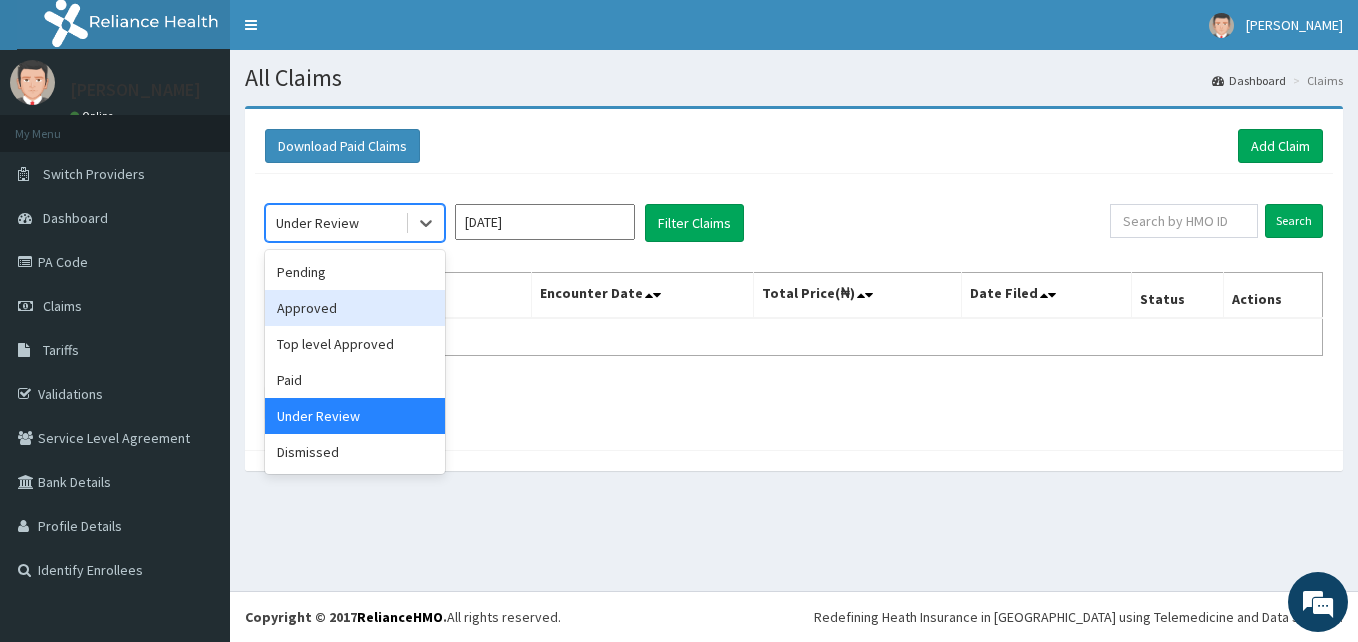 click on "Approved" at bounding box center (355, 308) 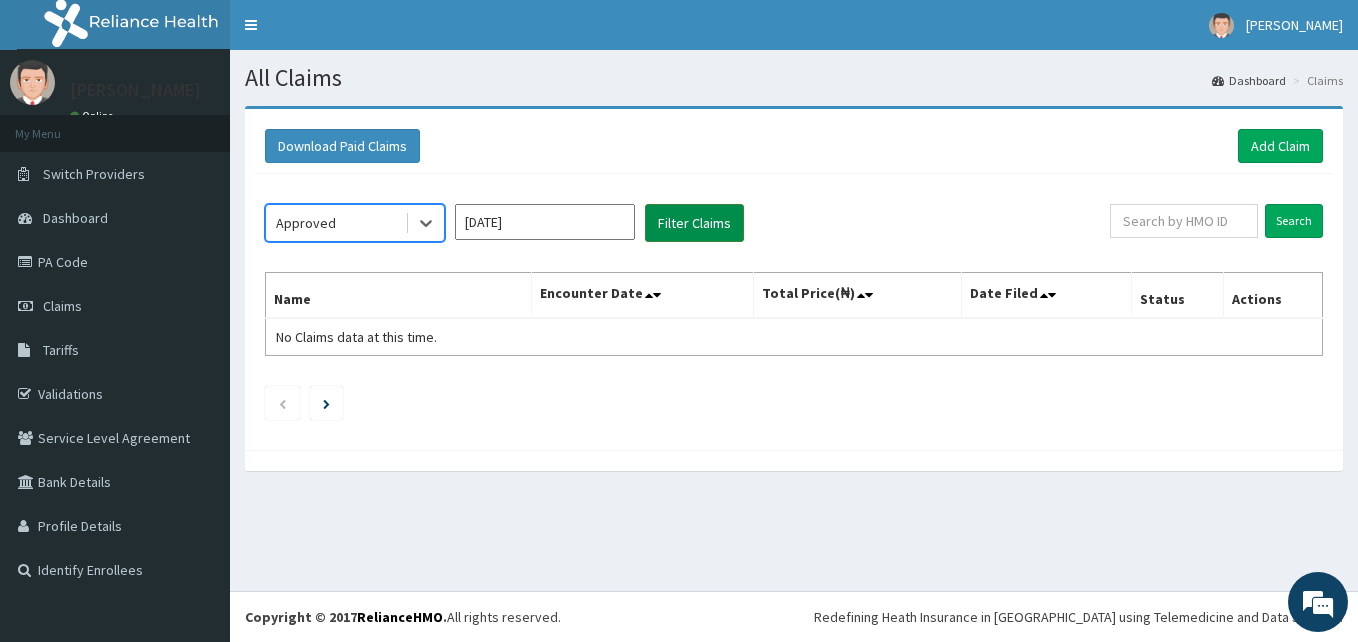 click on "Filter Claims" at bounding box center [694, 223] 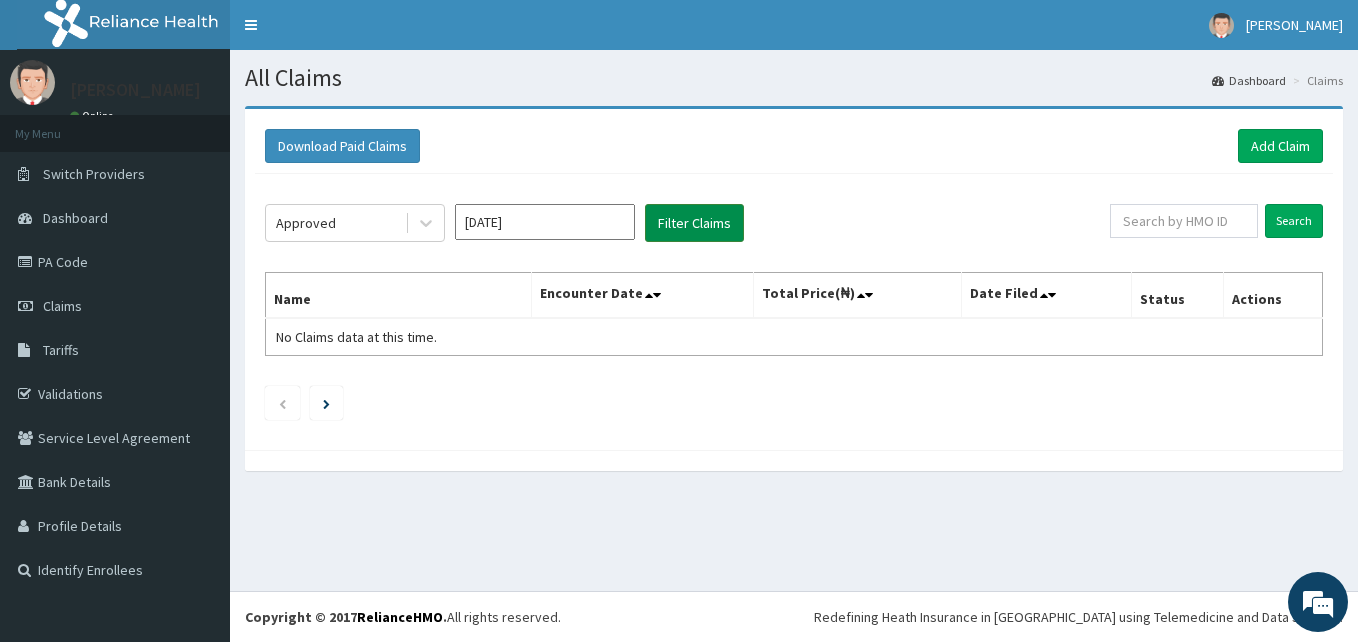click on "Filter Claims" at bounding box center [694, 223] 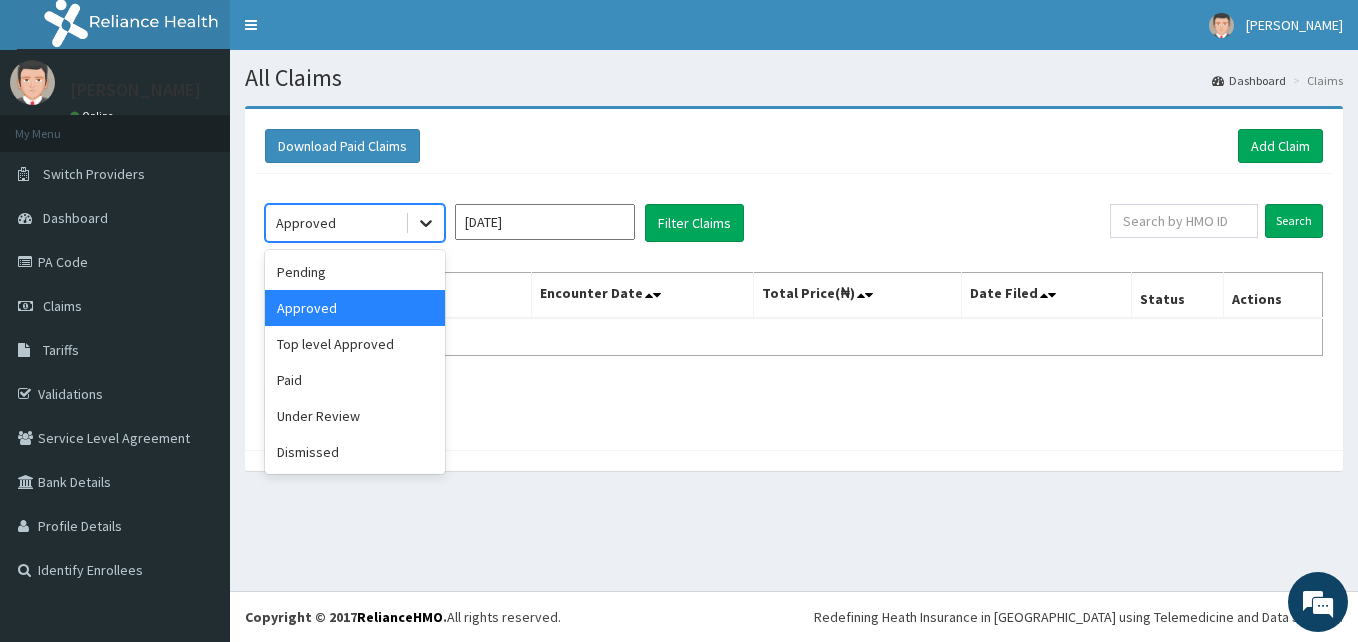 click 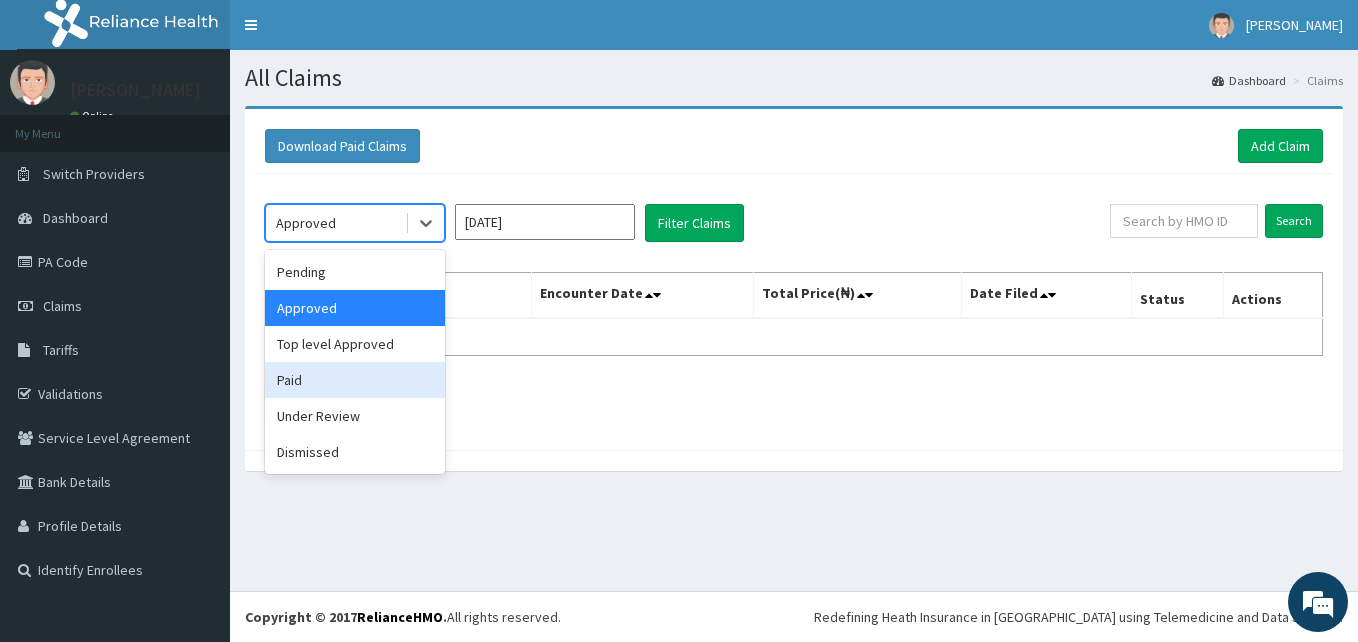 click on "Paid" at bounding box center (355, 380) 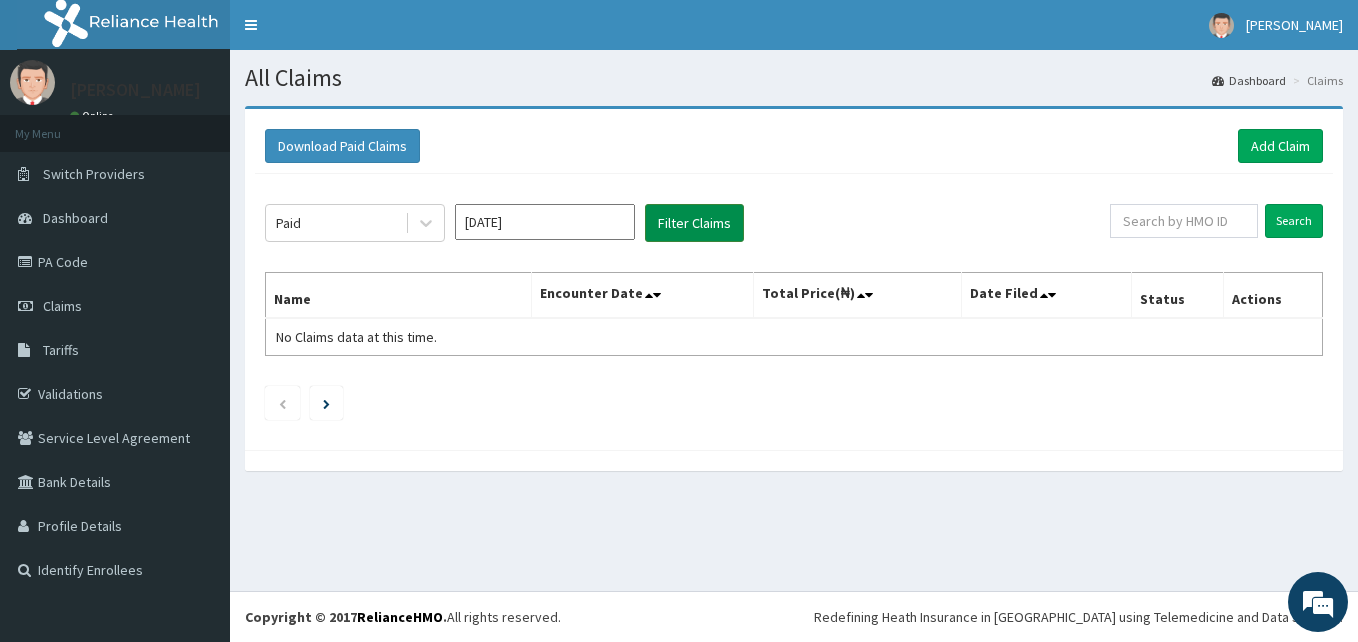click on "Filter Claims" at bounding box center (694, 223) 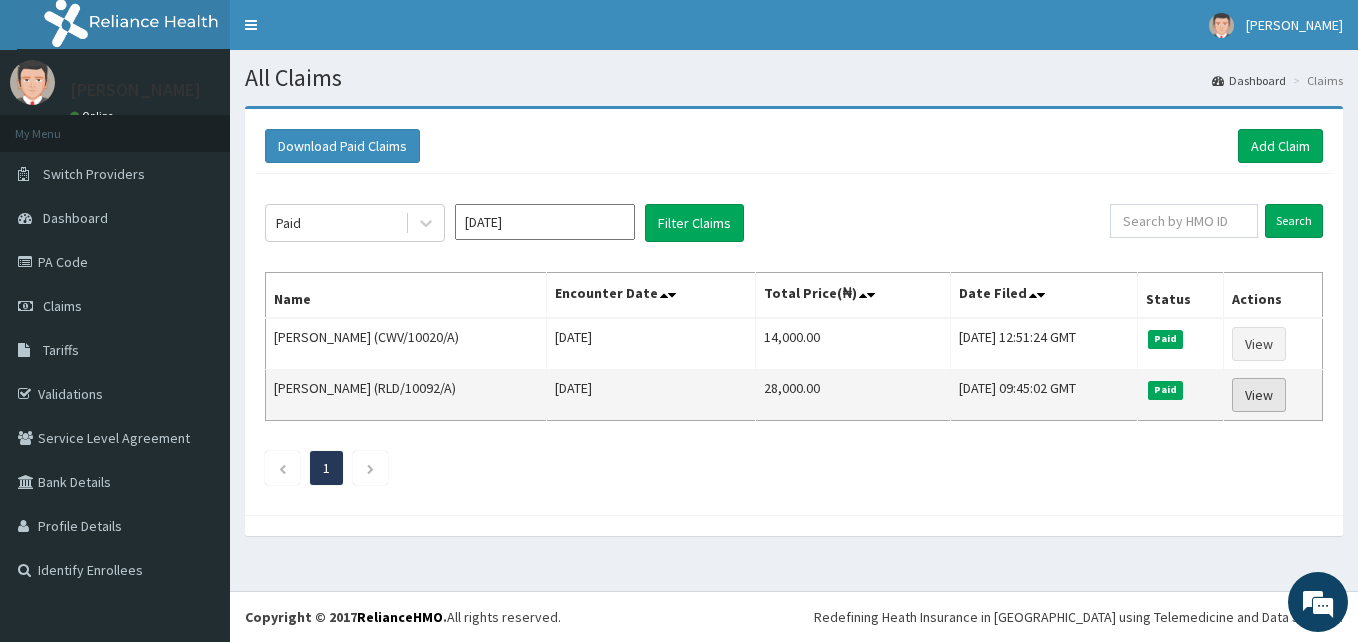 click on "View" at bounding box center (1259, 395) 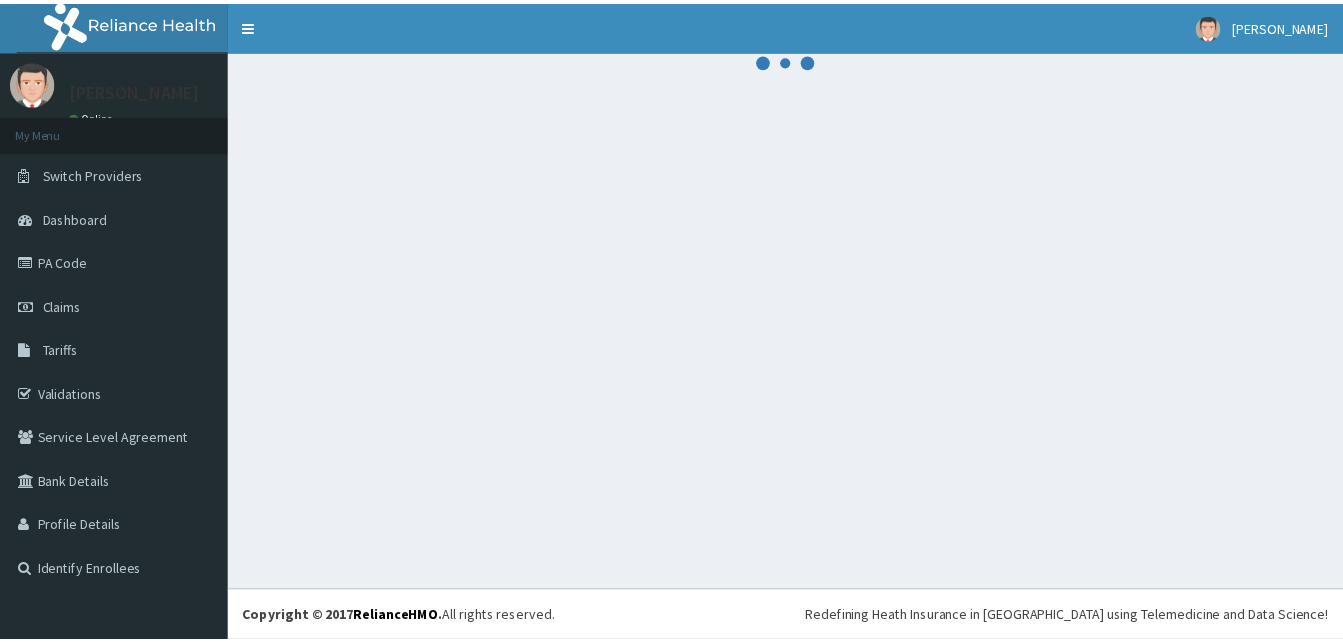scroll, scrollTop: 0, scrollLeft: 0, axis: both 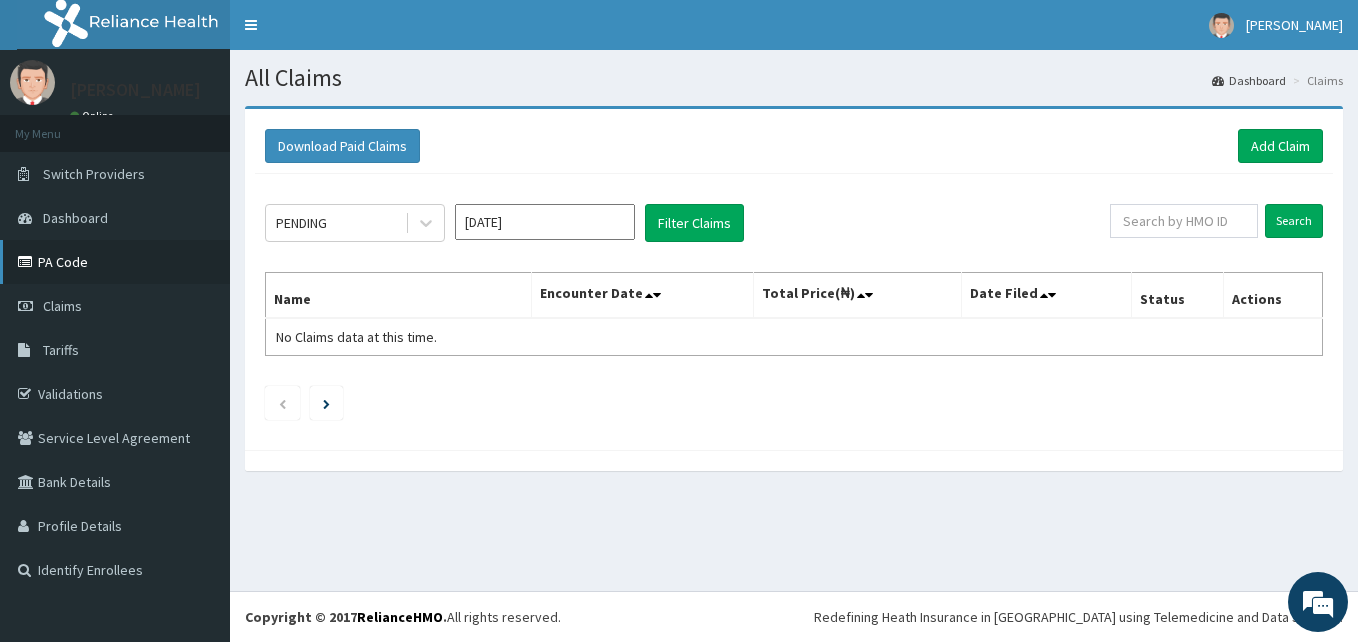 click on "PA Code" at bounding box center [115, 262] 